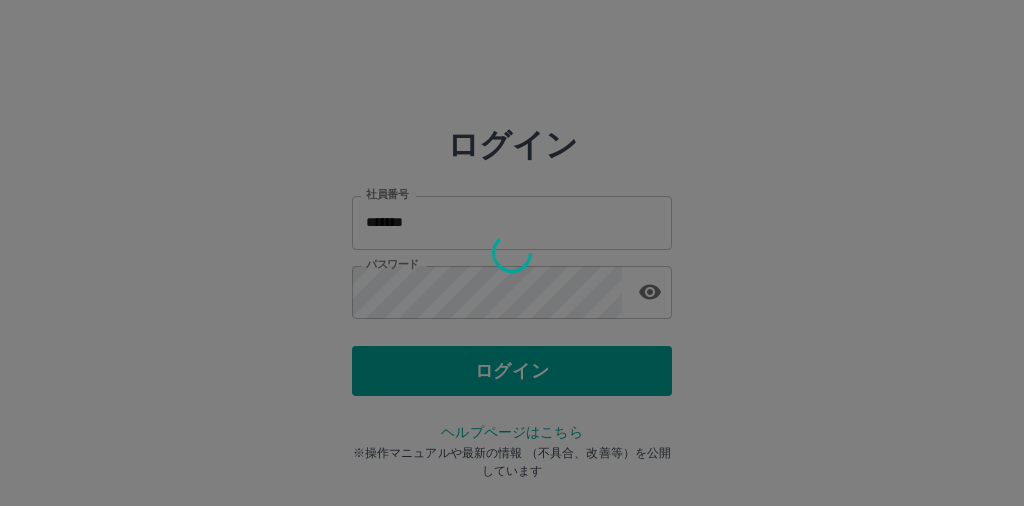 scroll, scrollTop: 0, scrollLeft: 0, axis: both 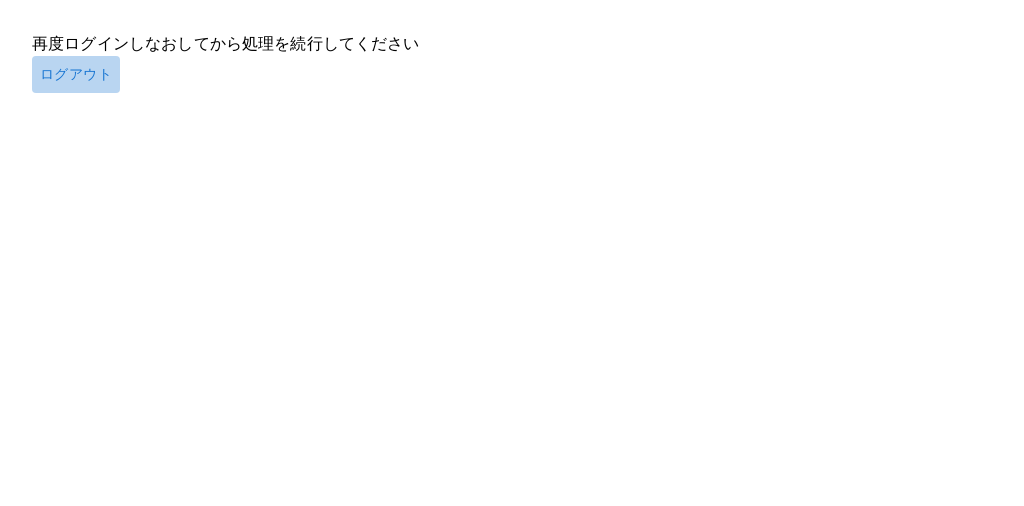 click on "ログアウト" at bounding box center (76, 74) 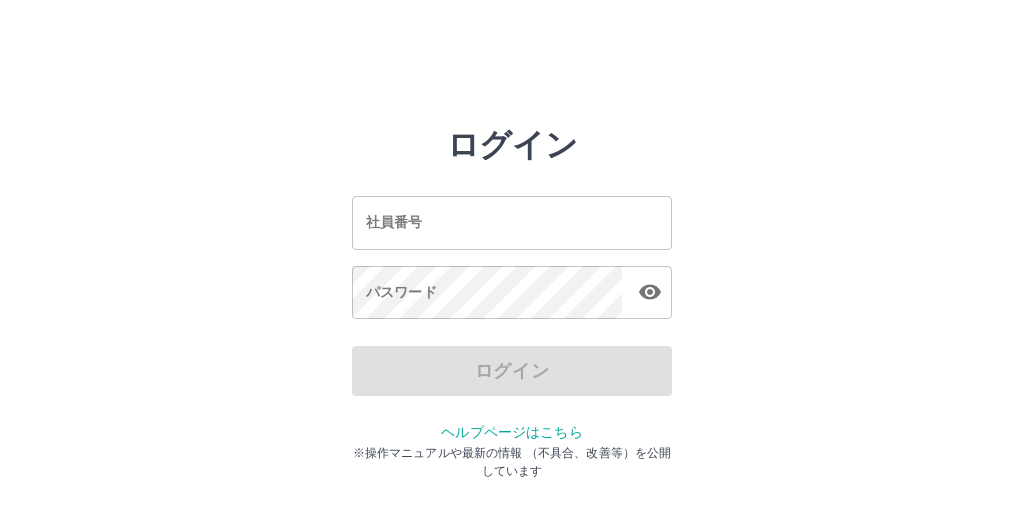 scroll, scrollTop: 0, scrollLeft: 0, axis: both 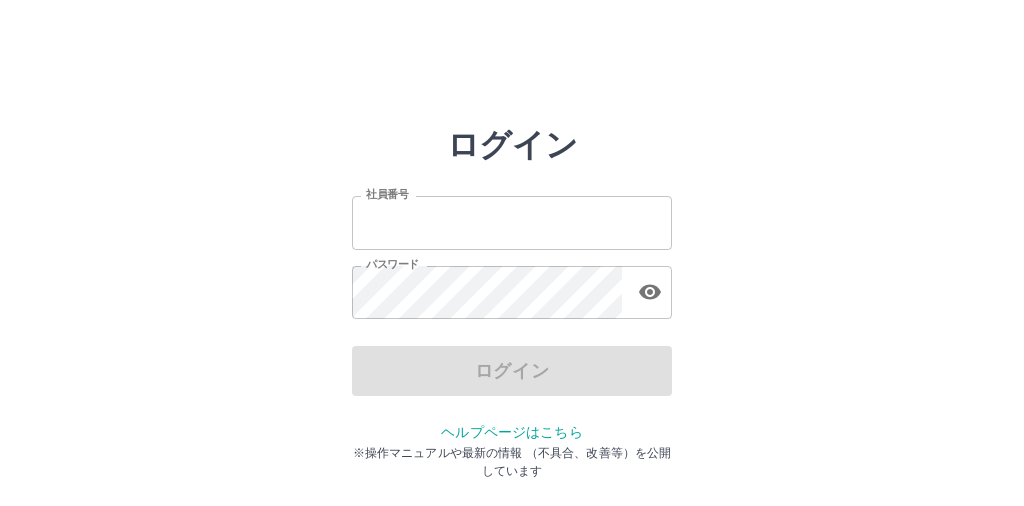 type on "*******" 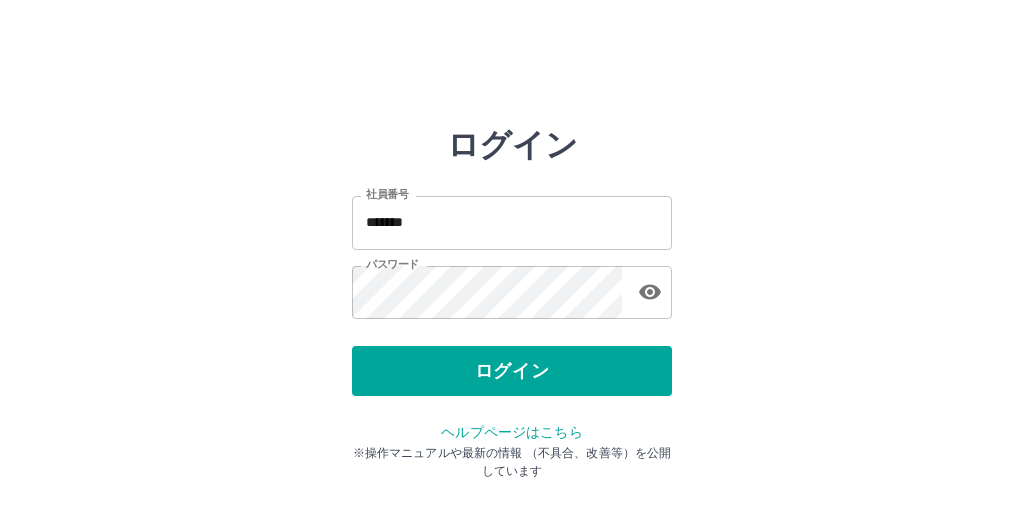 click on "ログイン" at bounding box center [512, 371] 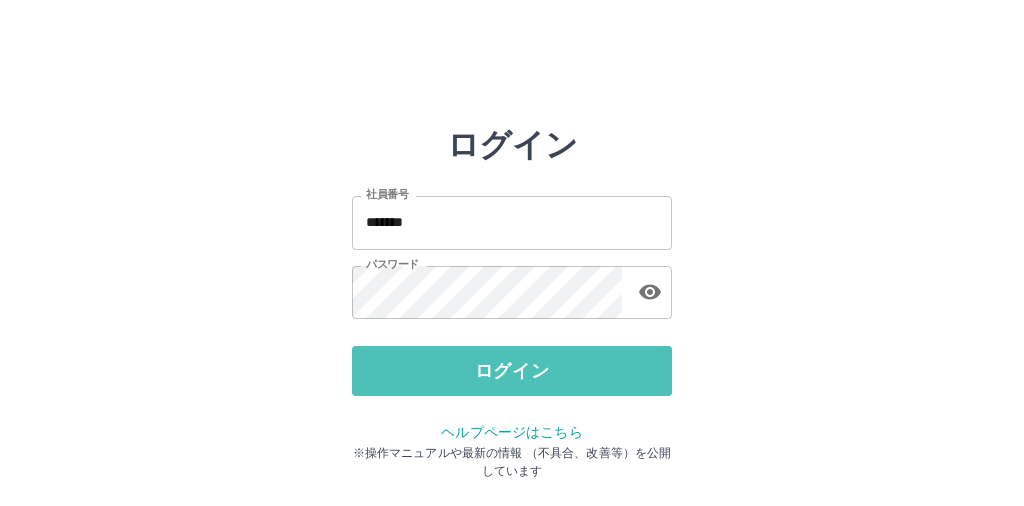 click on "ログイン" at bounding box center (512, 371) 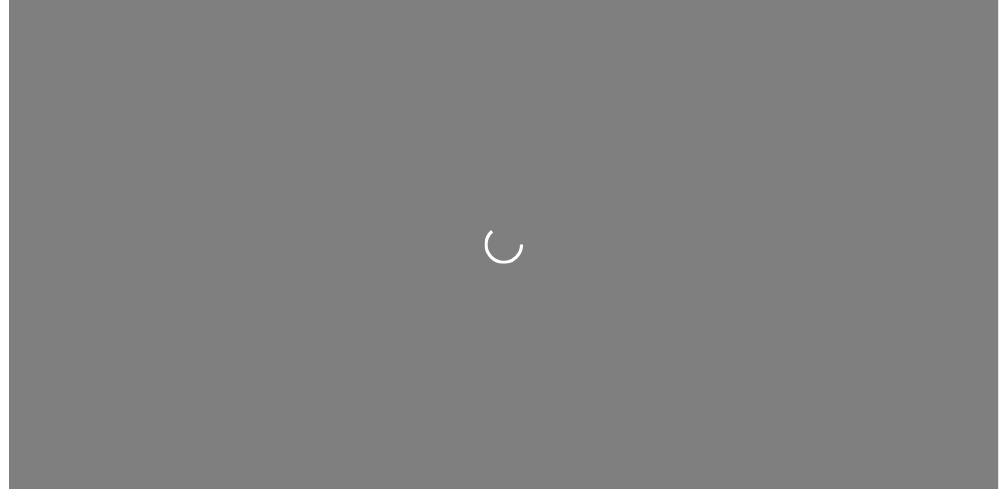 scroll, scrollTop: 0, scrollLeft: 0, axis: both 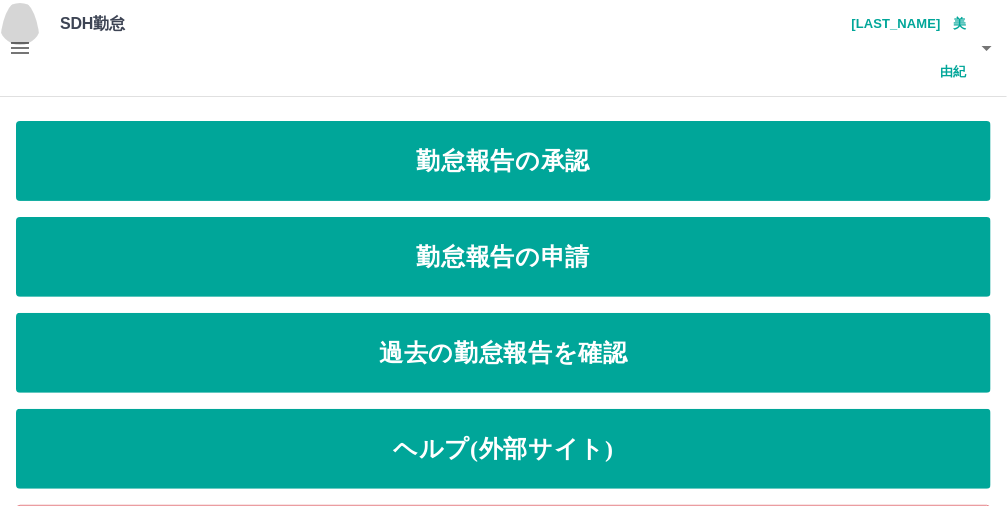 click 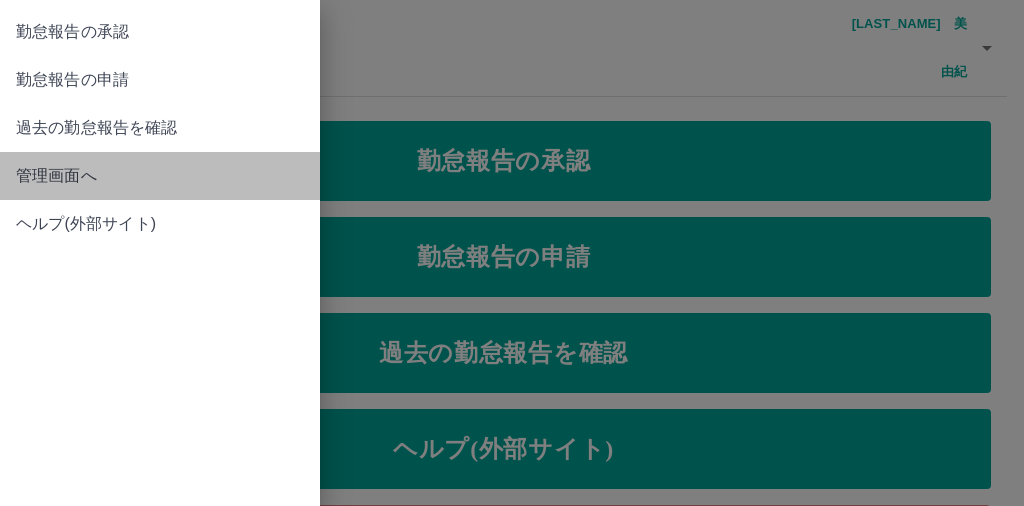 click on "管理画面へ" at bounding box center (160, 176) 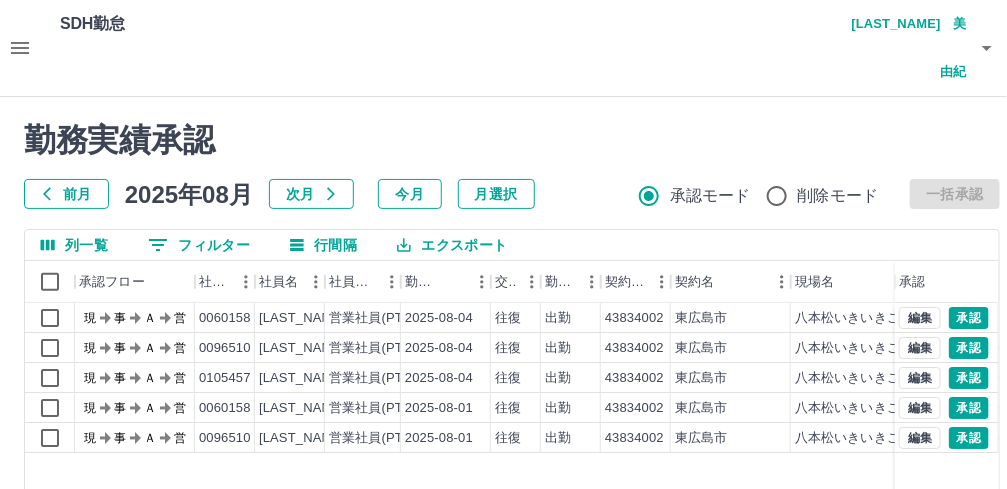 click on "前月" at bounding box center (66, 194) 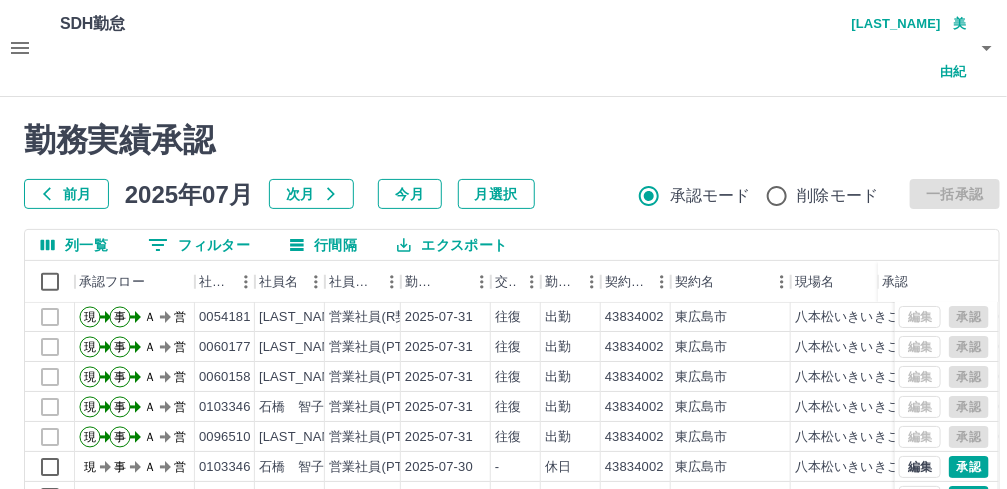 scroll, scrollTop: 103, scrollLeft: 0, axis: vertical 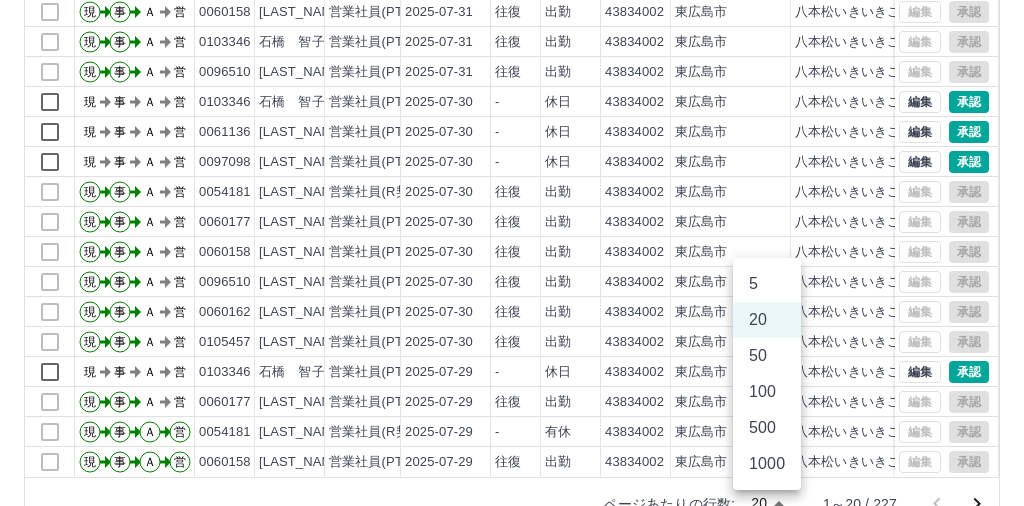 click on "SDH勤怠 [LAST_NAME]　美由紀 勤務実績承認 前月 [YEAR]年07月 次月 今月 月選択 承認モード 削除モード 一括承認 列一覧 0 フィルター 行間隔 エクスポート 承認フロー 社員番号 社員名 社員区分 勤務日 交通費 勤務区分 契約コード 契約名 現場名 始業 終業 休憩 所定開始 所定終業 承認 現 事 Ａ 営 0061136 [LAST_NAME]　友菜 営業社員(PT契約) 2025-07-31  -  休日 43834002 [CITY] 八本松いきいきこどもクラブ2 - - - - - 現 事 Ａ 営 0054181 [LAST_NAME]　美由紀 営業社員(R契約) 2025-07-31 往復 出勤 43834002 [CITY] 八本松いきいきこどもクラブ2 08:00 17:00 01:00 08:00 17:00 現 事 Ａ 営 0060177 [LAST_NAME]　千恵 営業社員(PT契約) 2025-07-31 往復 出勤 43834002 [CITY] 八本松いきいきこどもクラブ2 10:00 19:00 01:00 10:00 19:00 現 事 Ａ 営 0060158 [LAST_NAME]　まゆみ 営業社員(PT契約) 2025-07-31 往復 出勤 43834002 [CITY] 08:00 17:00 01:00 08:00" at bounding box center [512, 107] 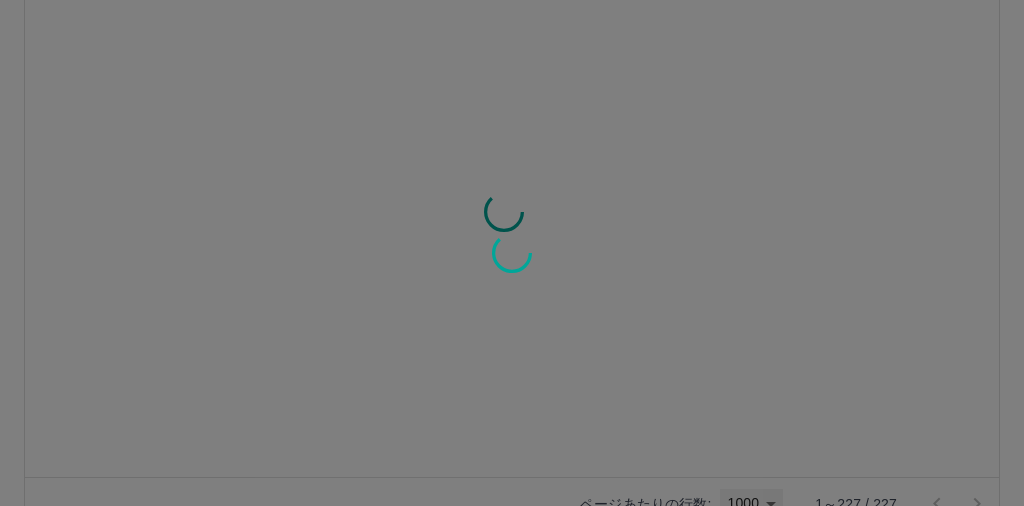 type on "****" 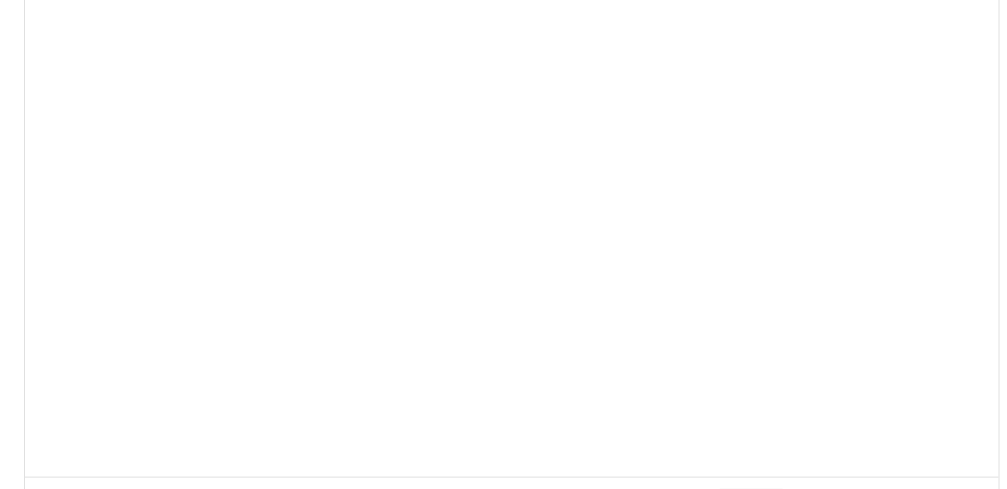 scroll, scrollTop: 0, scrollLeft: 0, axis: both 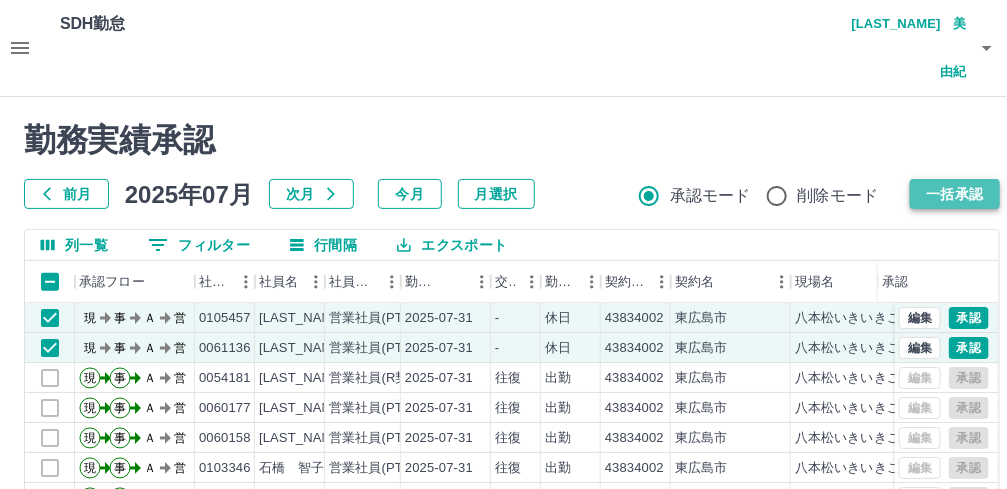 click on "一括承認" at bounding box center [955, 194] 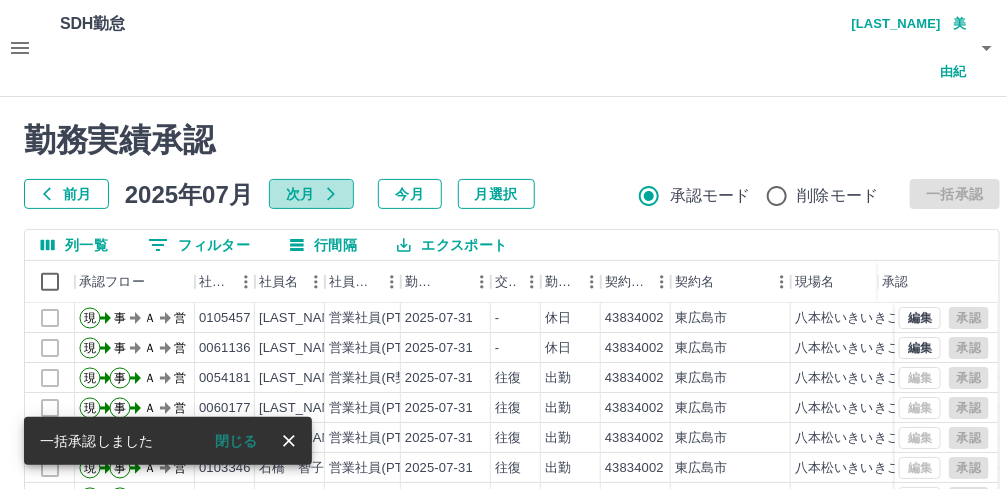 click 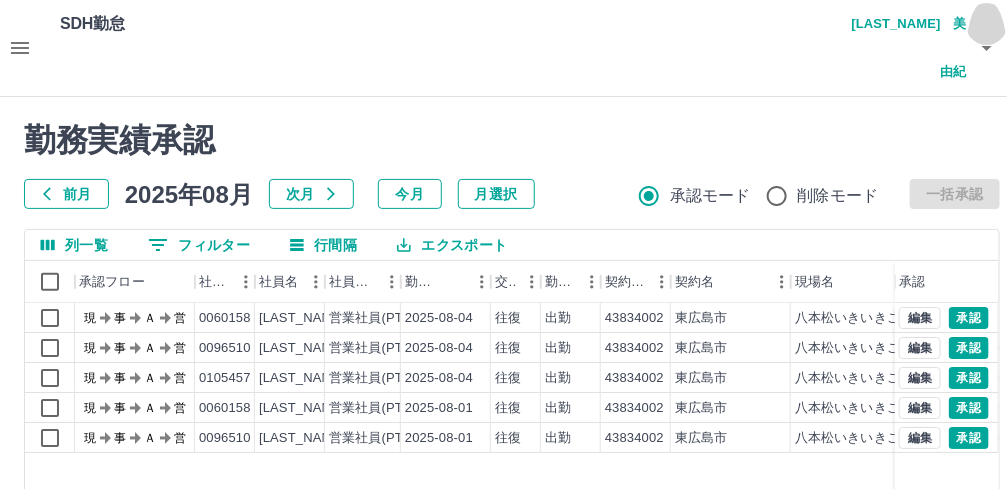 click 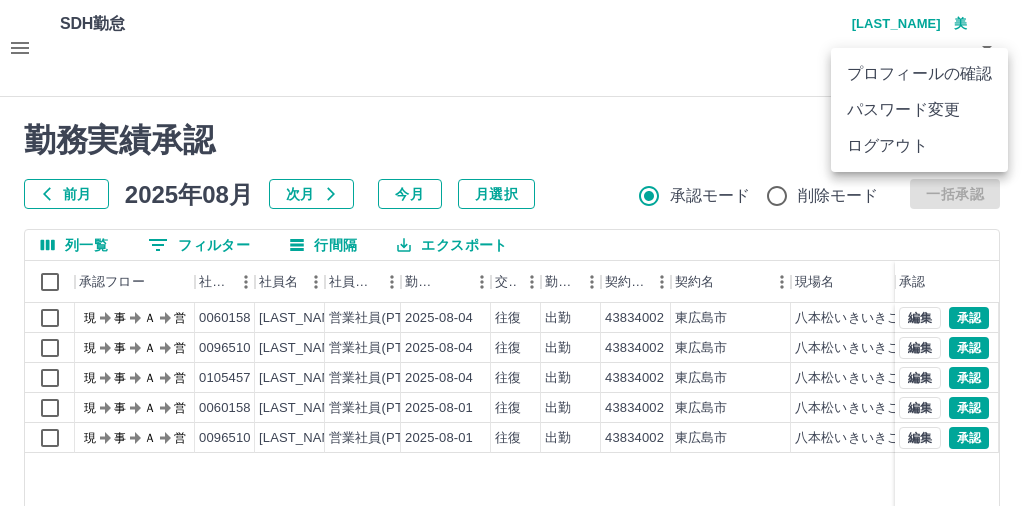 click at bounding box center [512, 253] 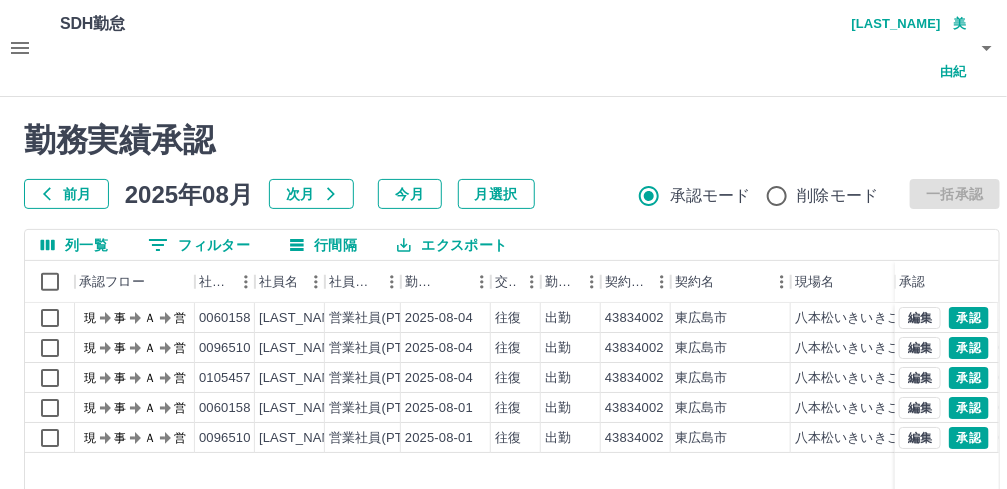 click 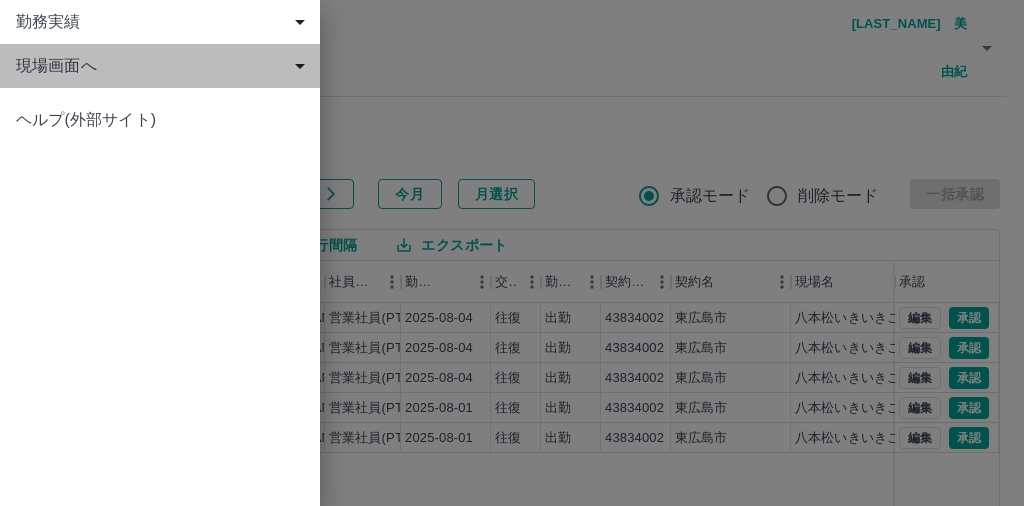 click on "現場画面へ" at bounding box center (164, 66) 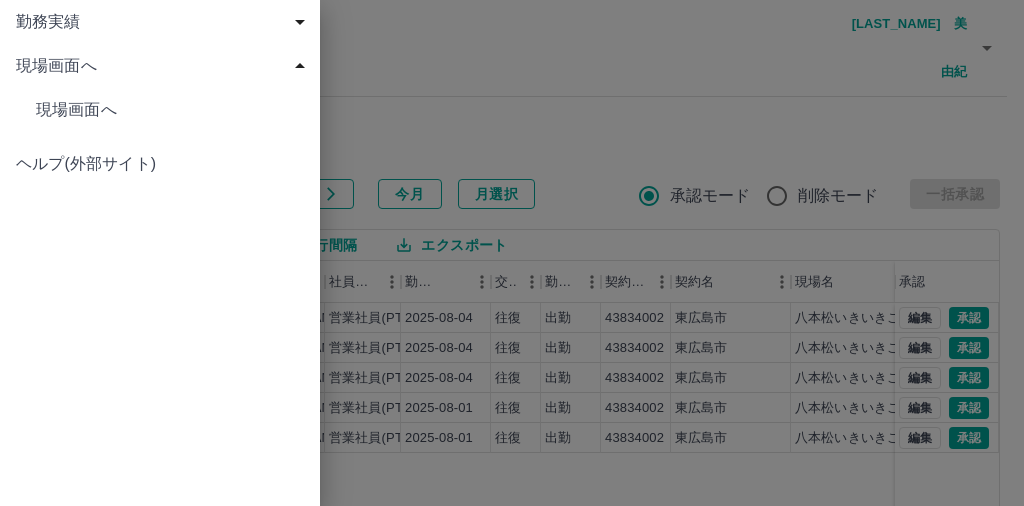 click on "現場画面へ" at bounding box center [170, 110] 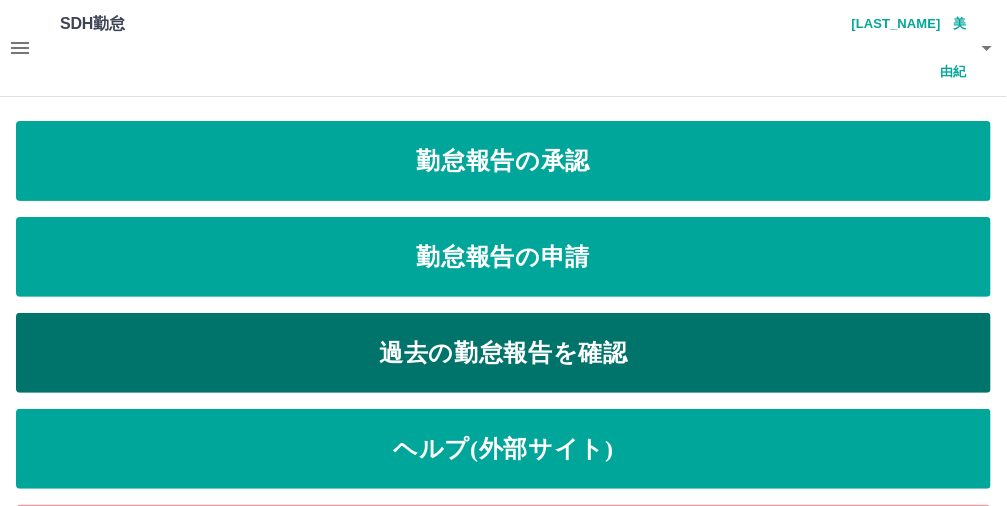 click on "過去の勤怠報告を確認" at bounding box center [503, 353] 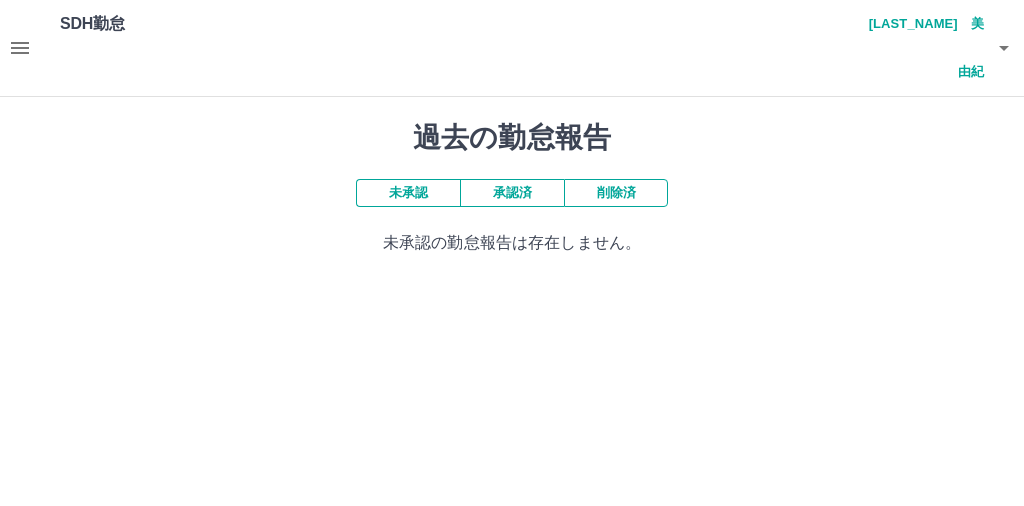 click on "未承認" at bounding box center [408, 193] 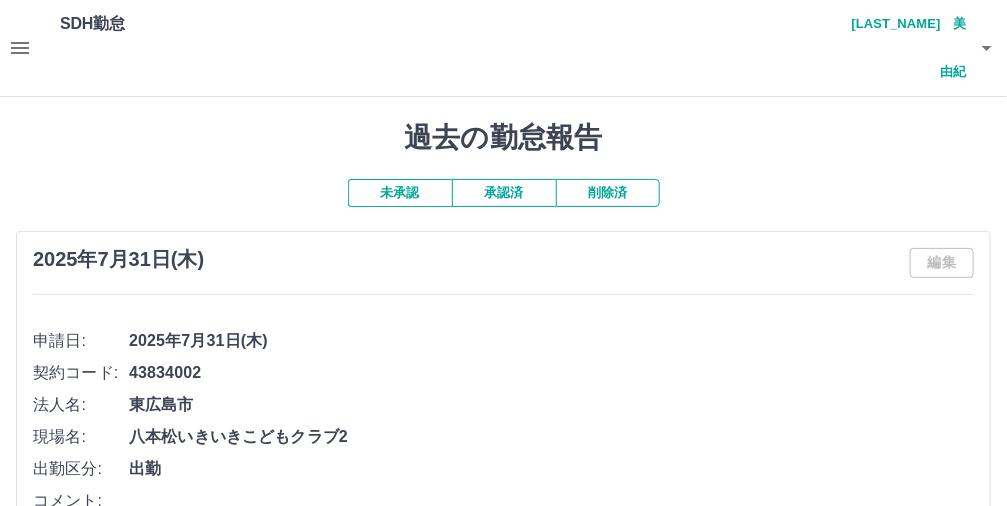 click 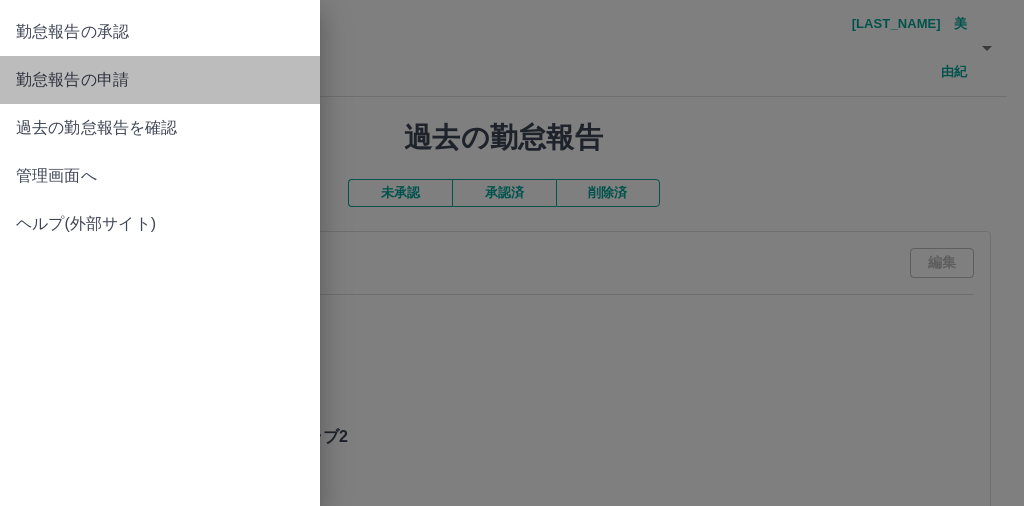 click on "勤怠報告の申請" at bounding box center (160, 80) 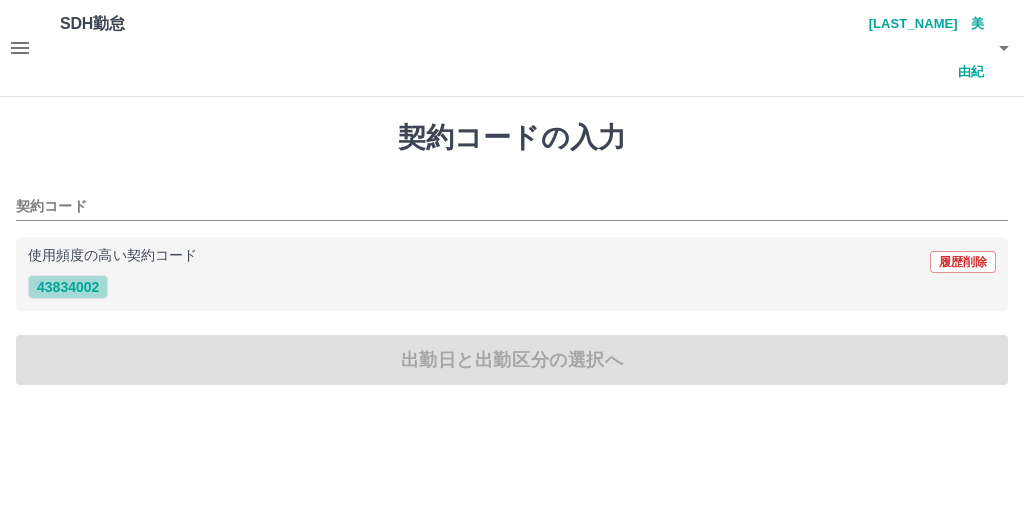 click on "43834002" at bounding box center [68, 287] 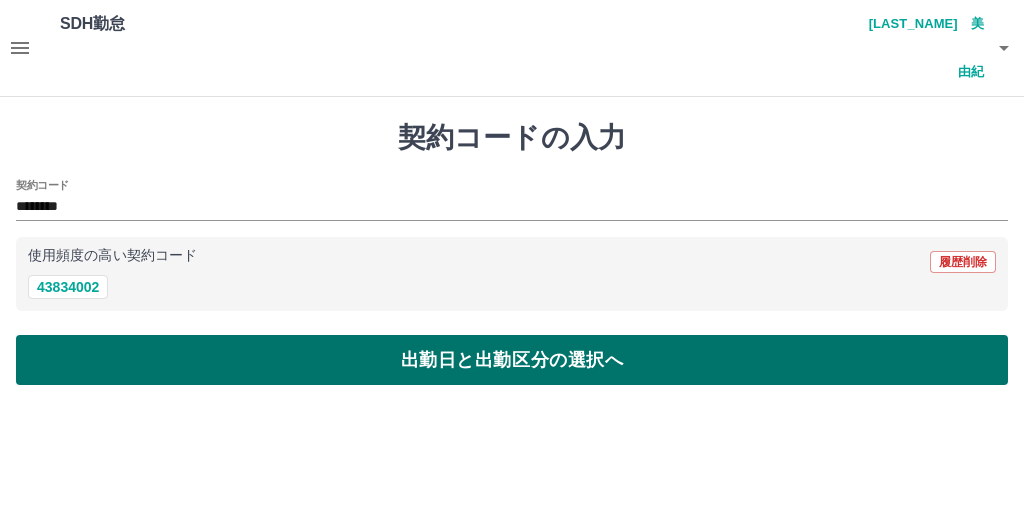 click on "出勤日と出勤区分の選択へ" at bounding box center (512, 360) 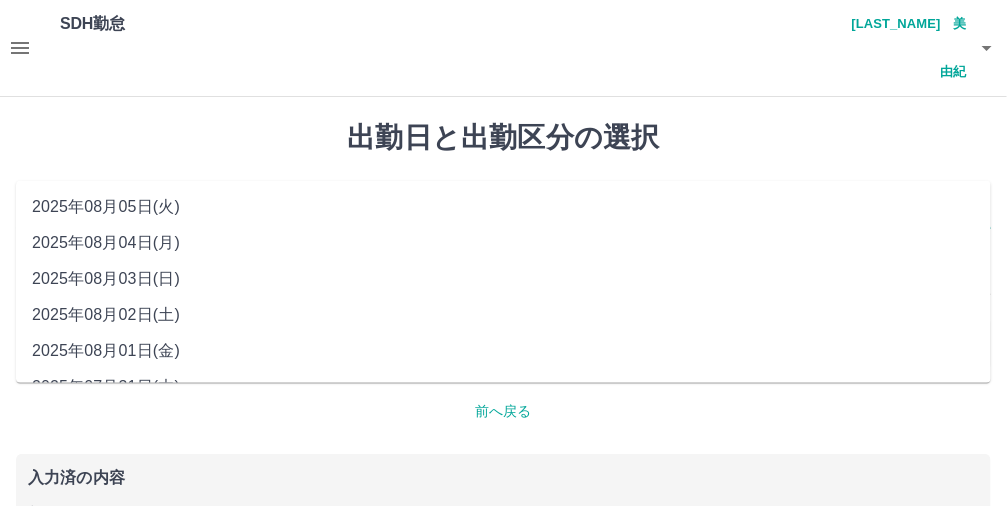 click on "**********" at bounding box center (503, 215) 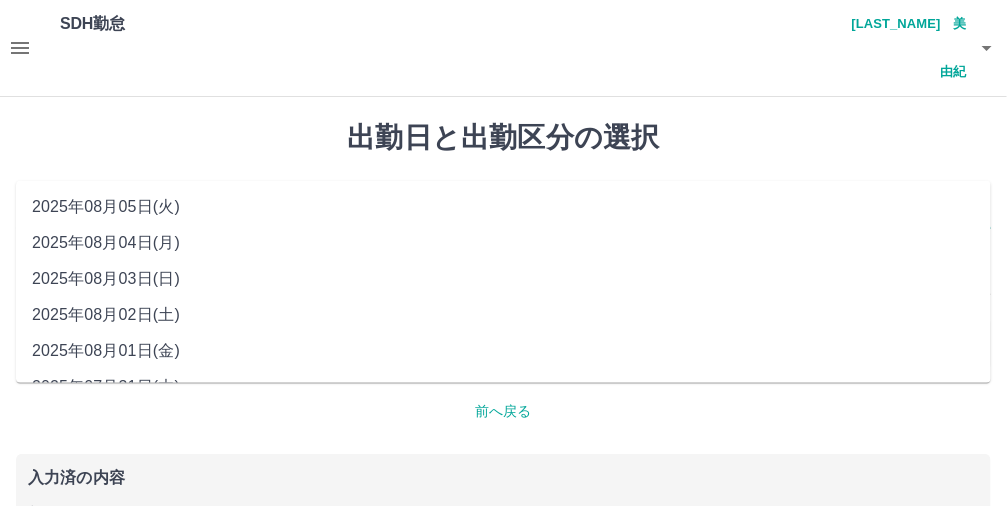 click on "2025年08月01日(金)" at bounding box center (503, 351) 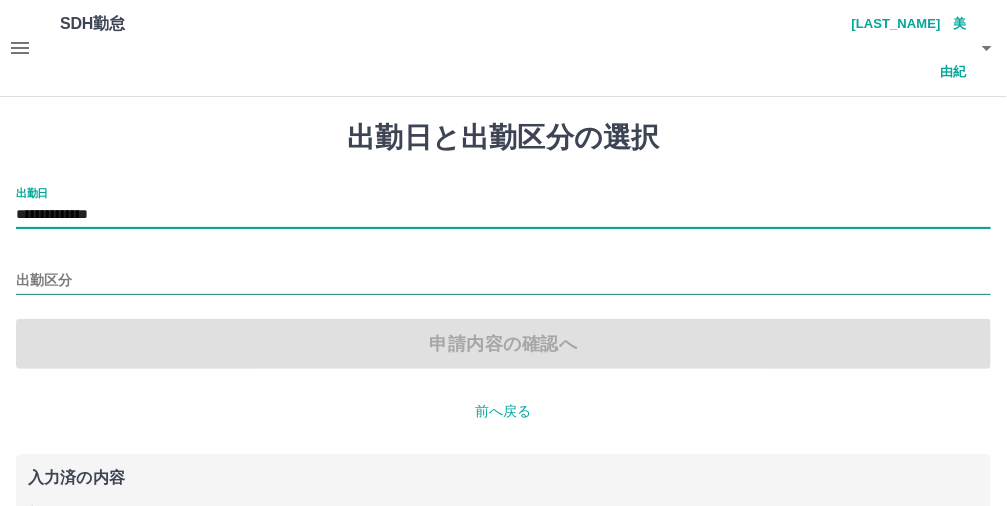 click on "出勤区分" at bounding box center [503, 281] 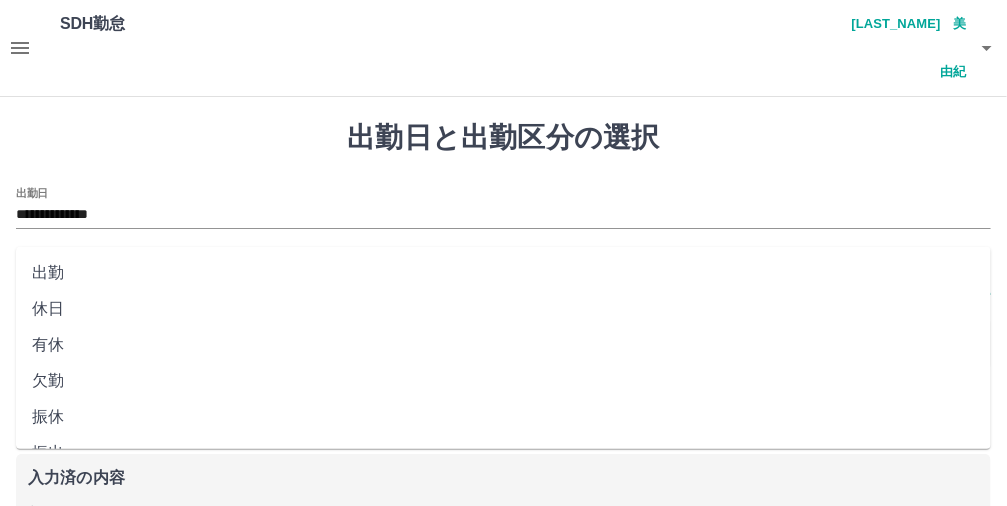 click on "出勤" at bounding box center (503, 273) 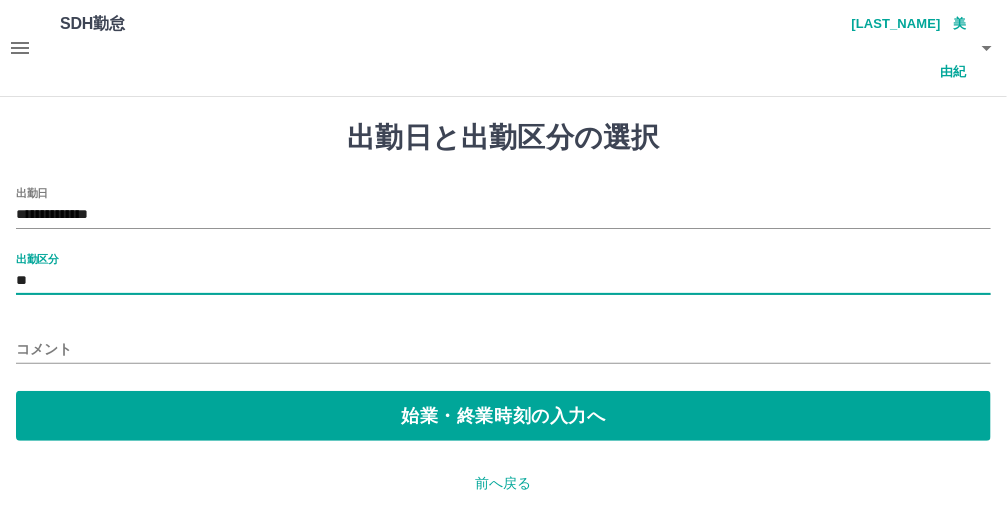 click on "コメント" at bounding box center [503, 349] 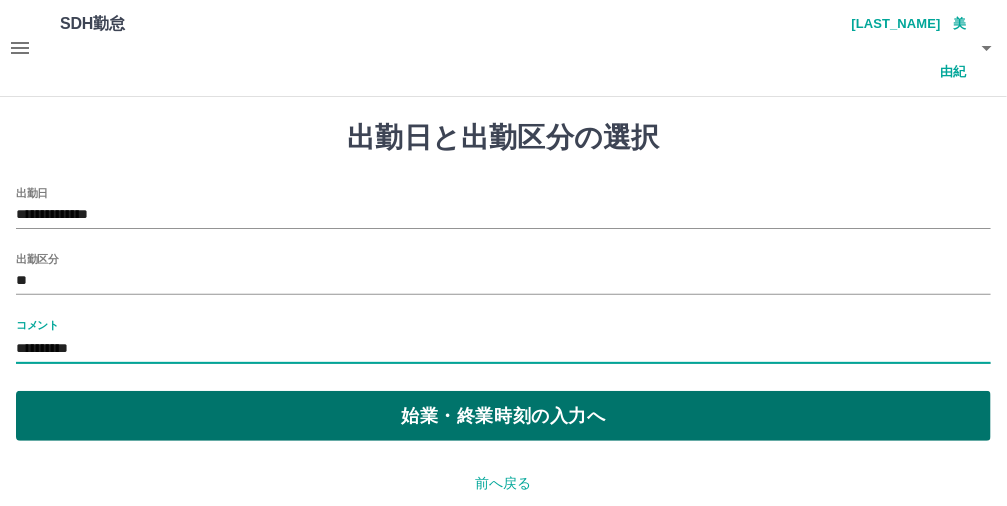 type on "**********" 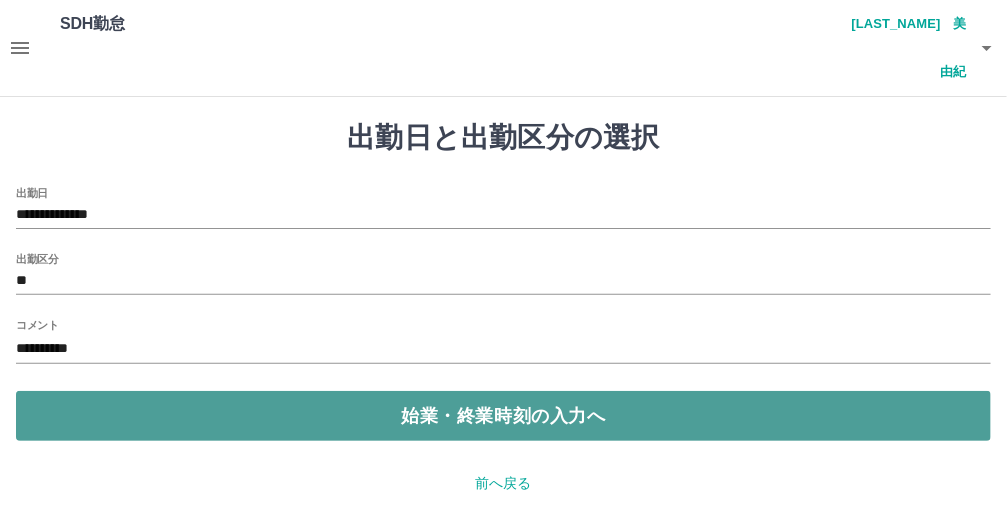 click on "始業・終業時刻の入力へ" at bounding box center [503, 416] 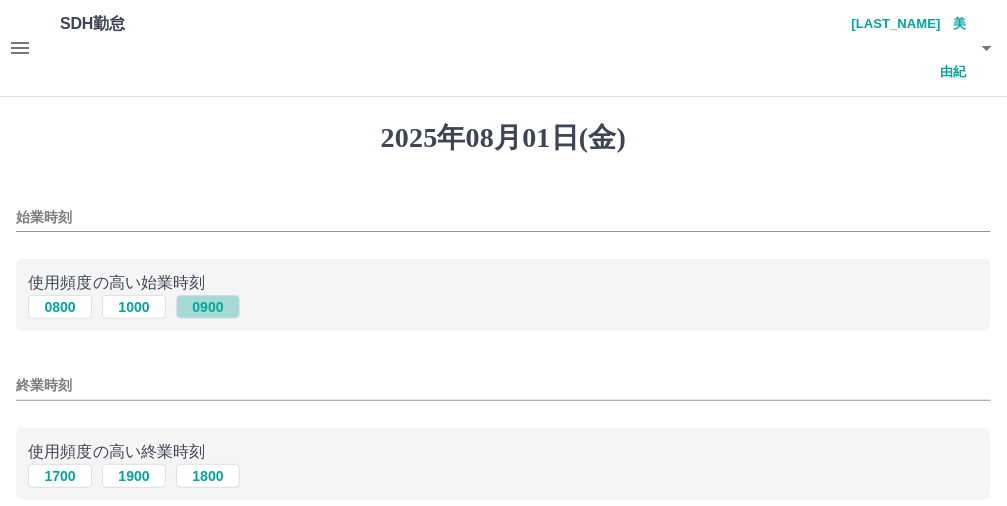 click on "0900" at bounding box center [208, 307] 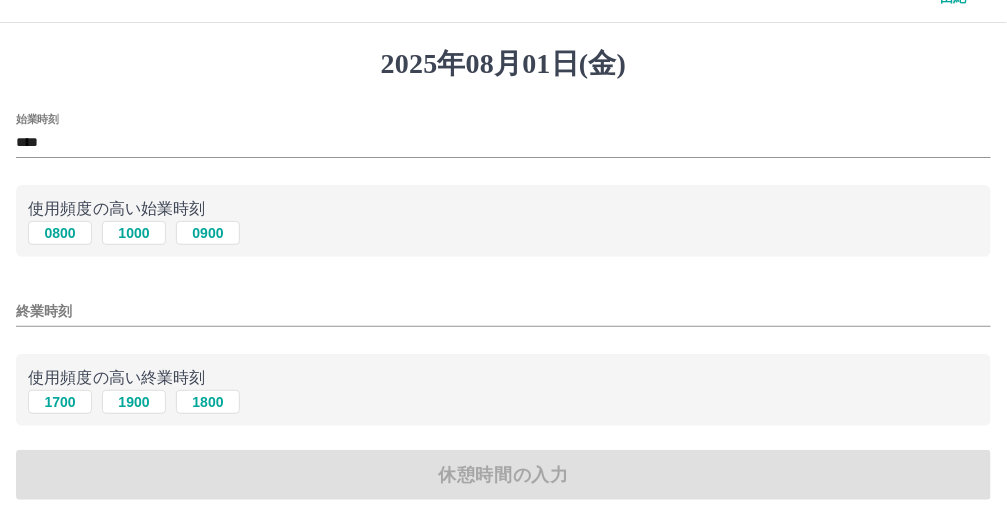scroll, scrollTop: 100, scrollLeft: 0, axis: vertical 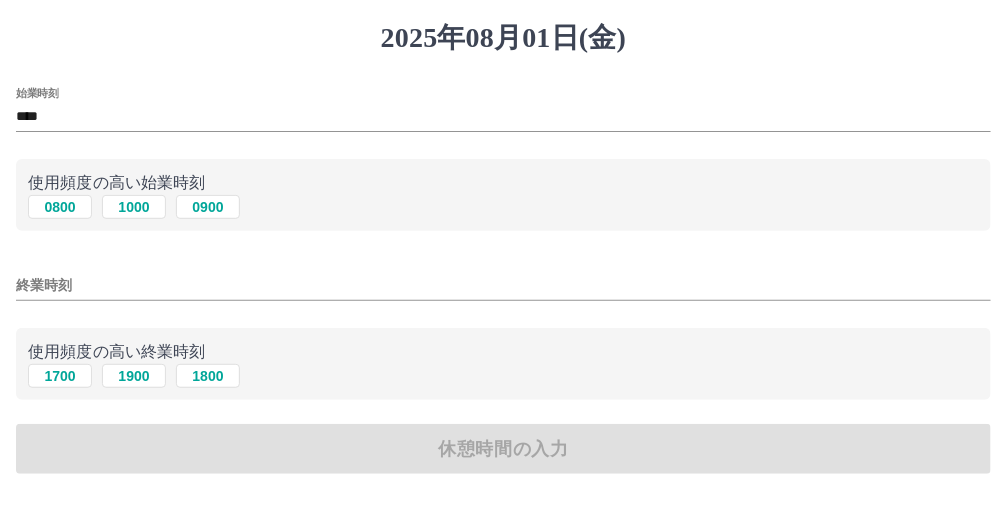 click on "終業時刻" at bounding box center [503, 285] 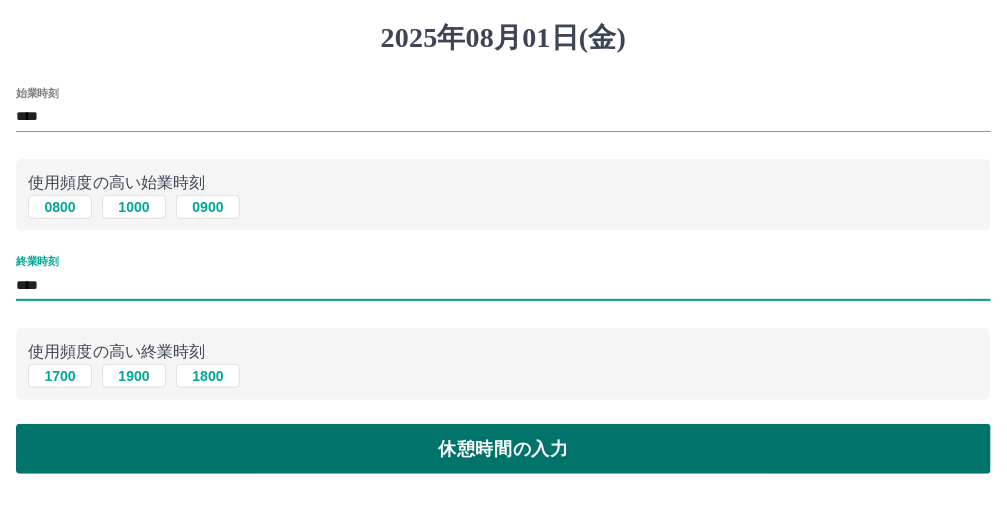 type on "****" 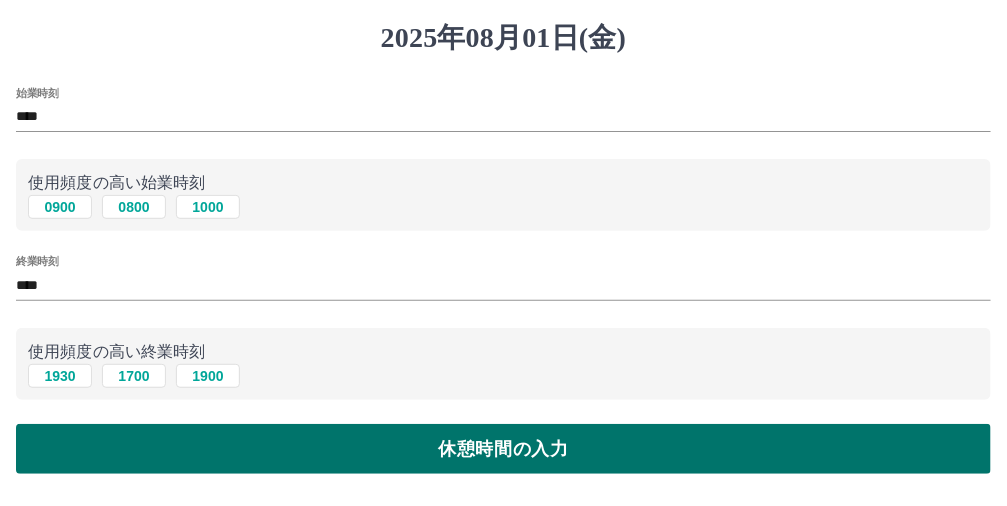 scroll, scrollTop: 0, scrollLeft: 0, axis: both 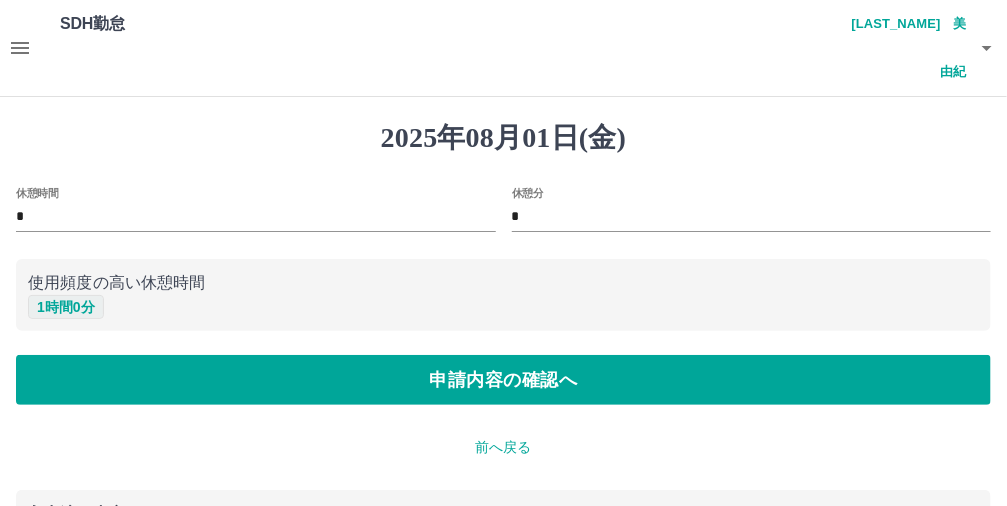 click on "1 時間 0 分" at bounding box center (66, 307) 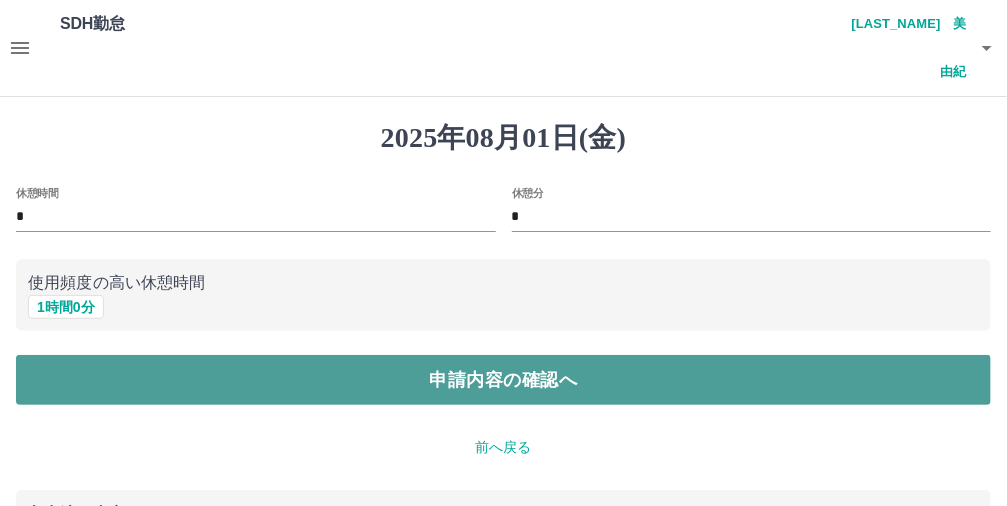 click on "申請内容の確認へ" at bounding box center [503, 380] 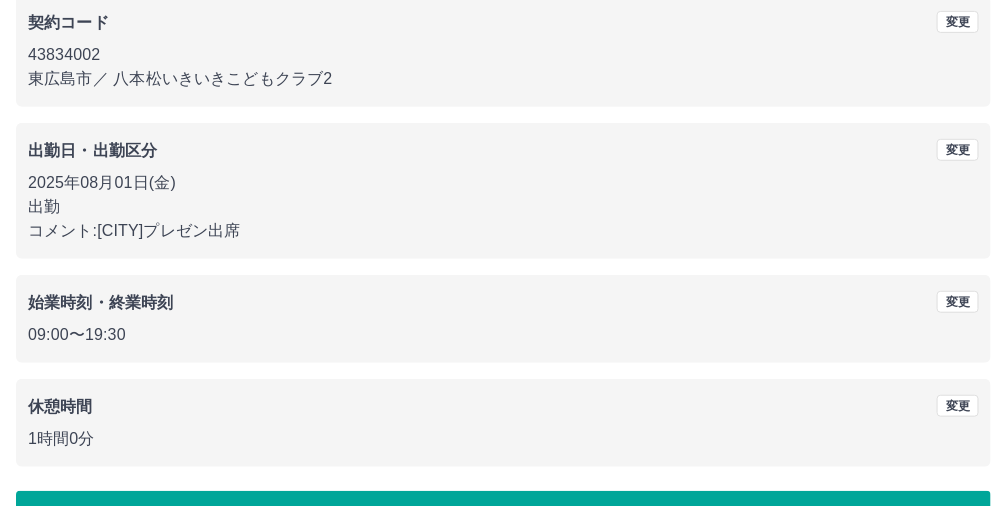 scroll, scrollTop: 242, scrollLeft: 0, axis: vertical 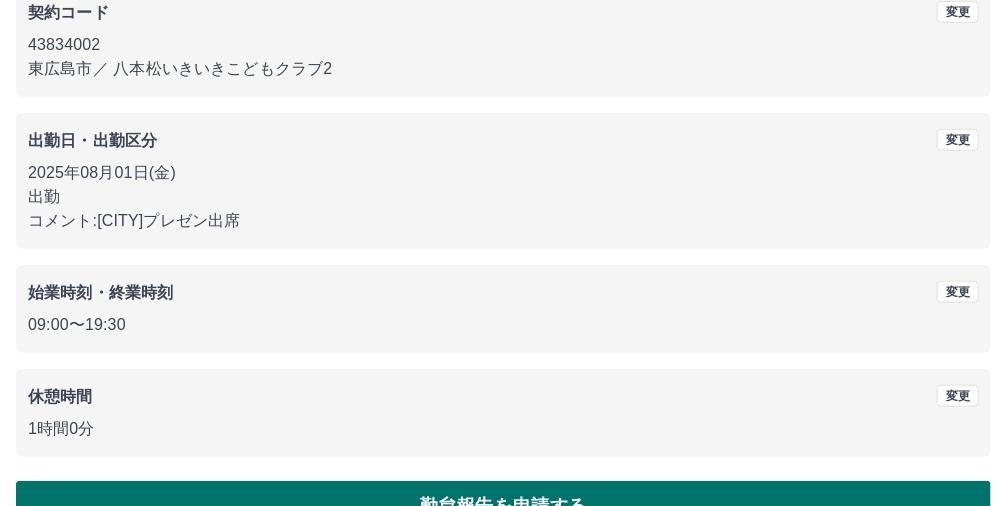 click on "勤怠報告を申請する" at bounding box center (503, 506) 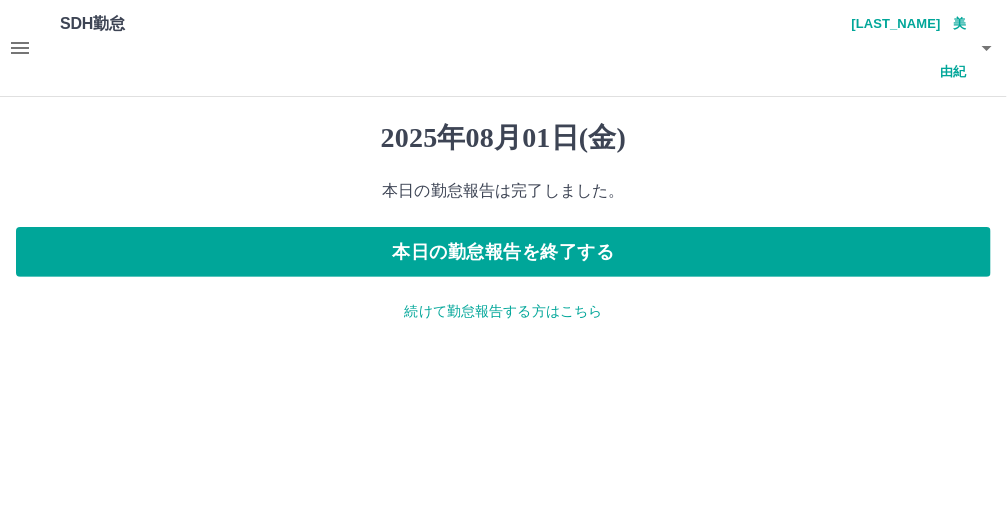 scroll, scrollTop: 0, scrollLeft: 0, axis: both 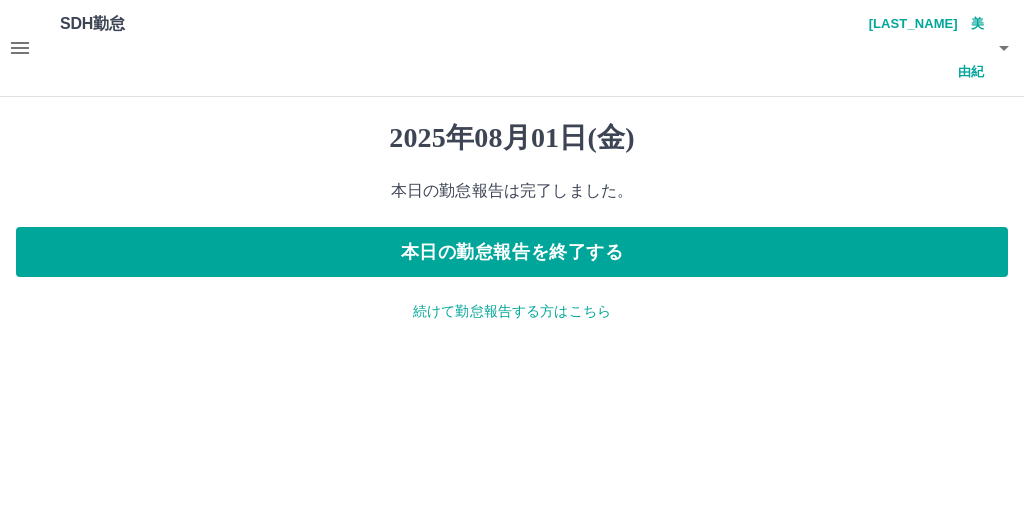 click on "続けて勤怠報告する方はこちら" at bounding box center [512, 311] 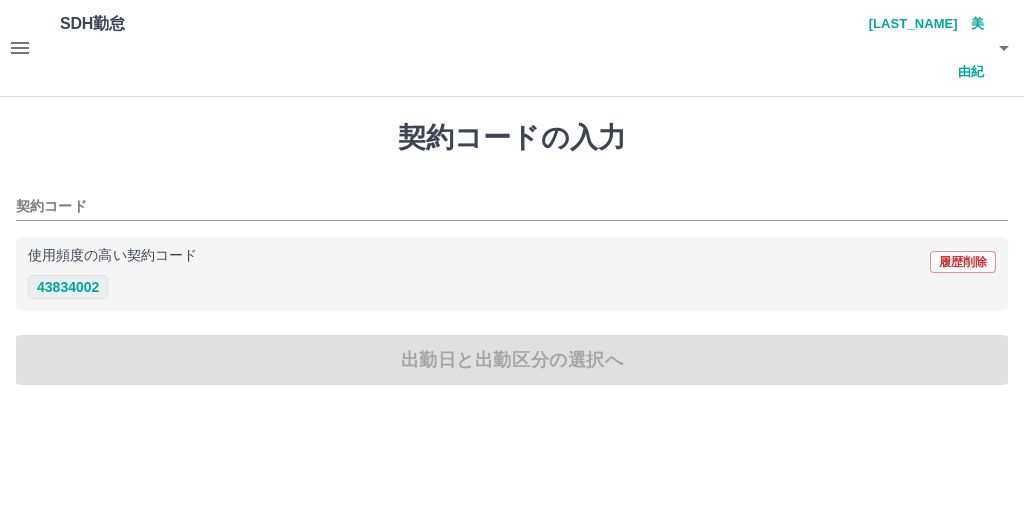 click on "43834002" at bounding box center [68, 287] 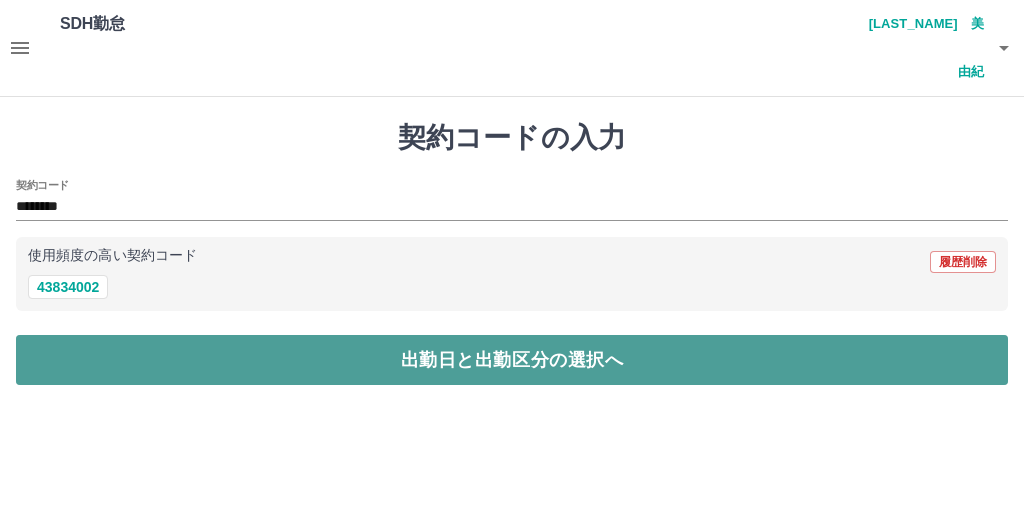click on "出勤日と出勤区分の選択へ" at bounding box center (512, 360) 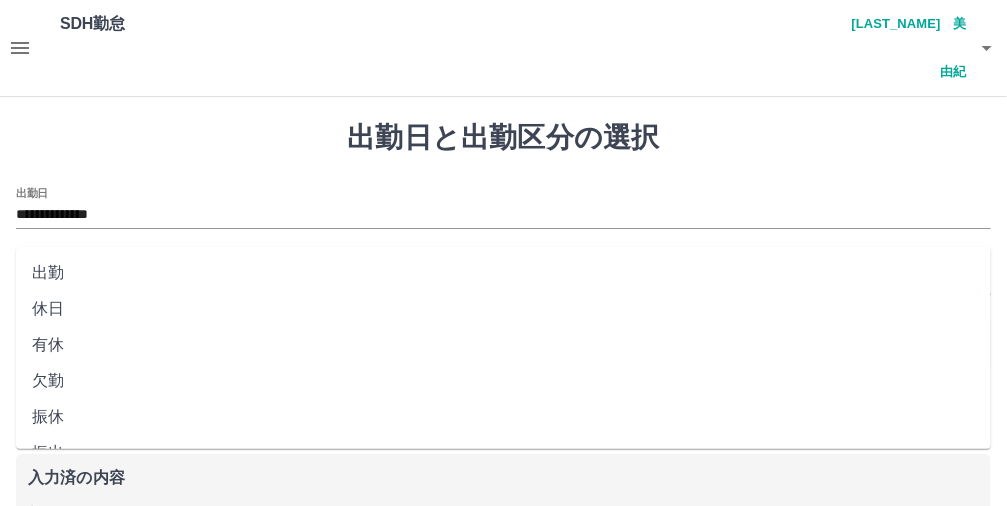 click on "出勤区分" at bounding box center (503, 281) 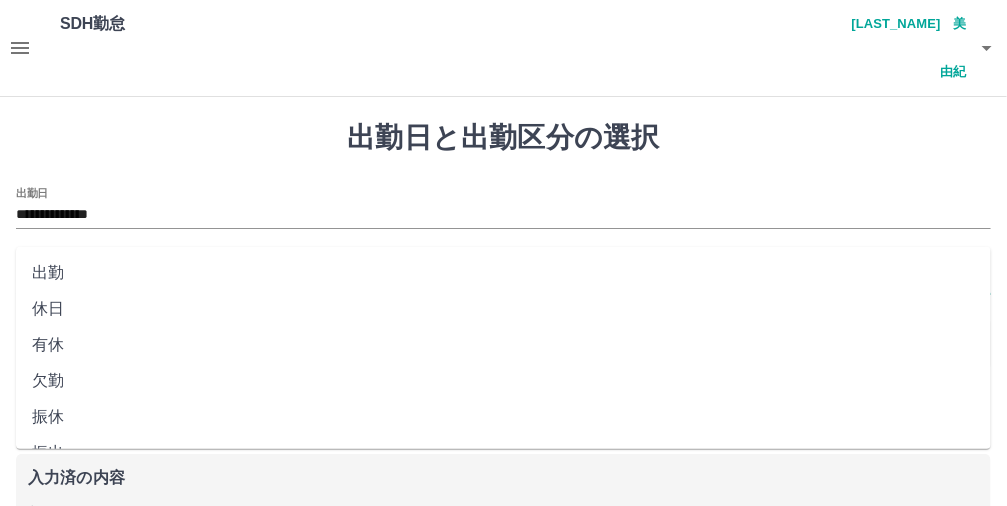 click on "出勤" at bounding box center (503, 273) 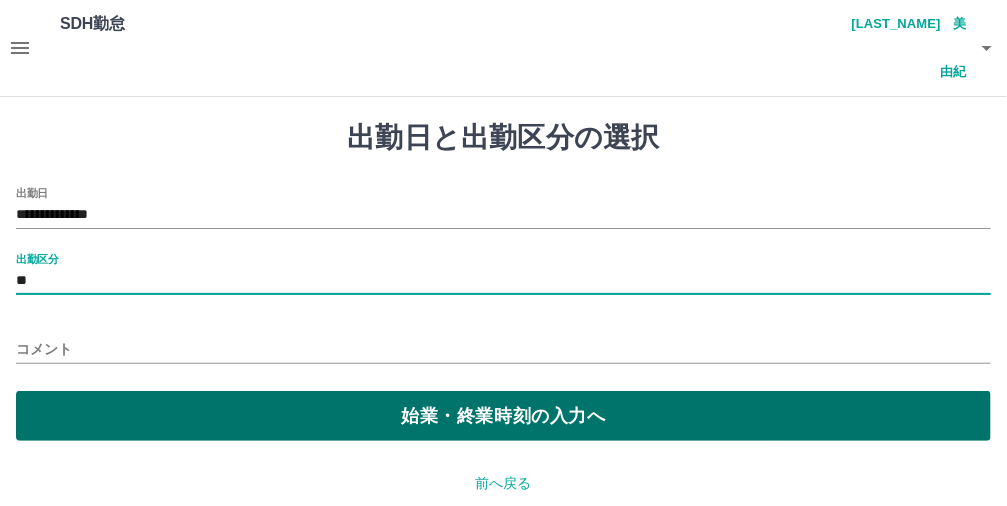 click on "始業・終業時刻の入力へ" at bounding box center [503, 416] 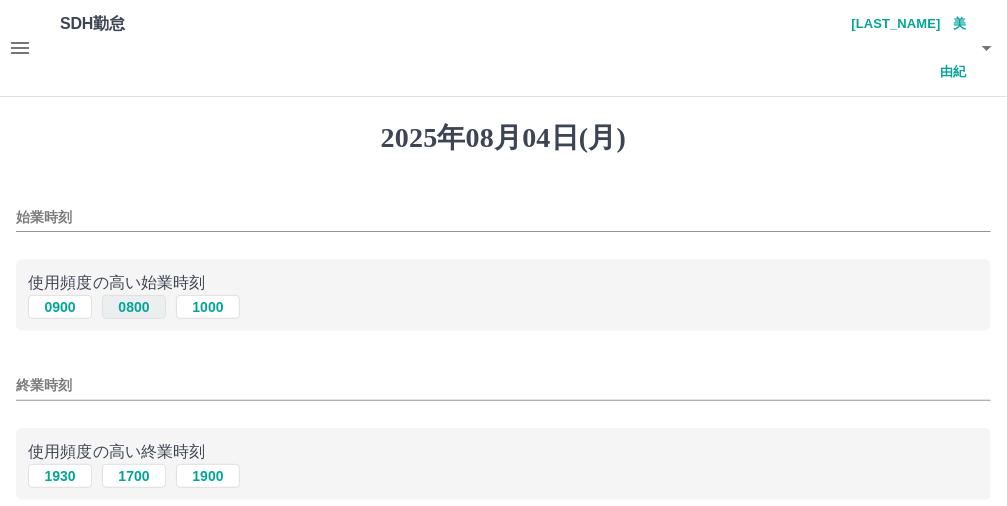 click on "0800" at bounding box center (134, 307) 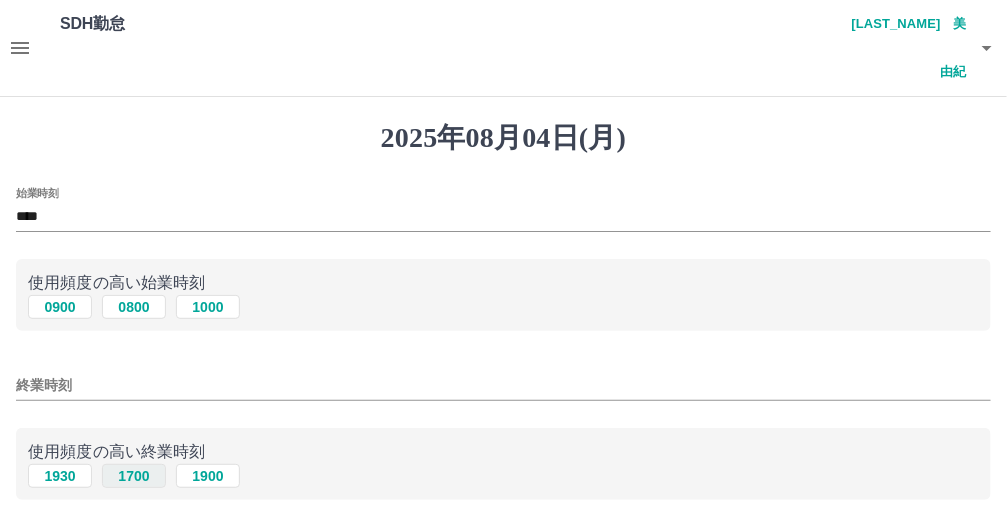 click on "1700" at bounding box center [134, 476] 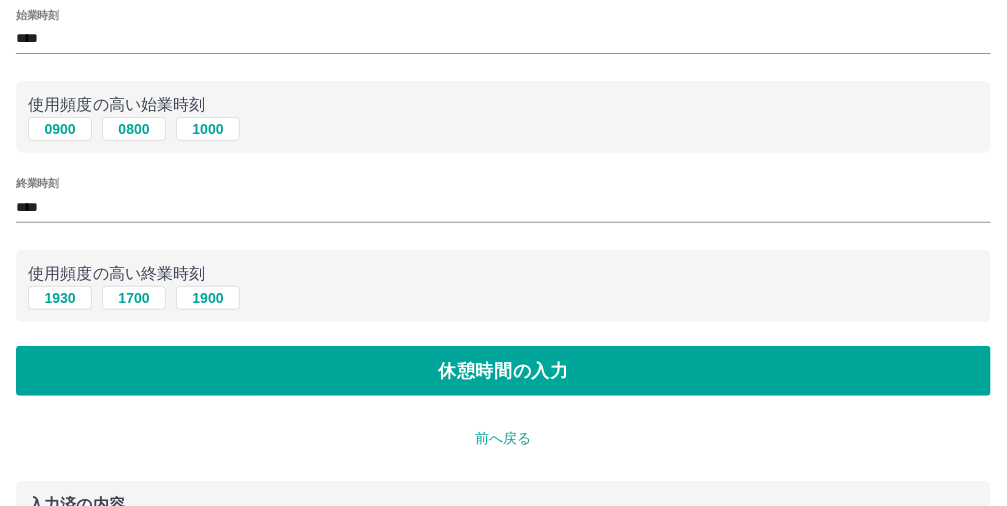 scroll, scrollTop: 200, scrollLeft: 0, axis: vertical 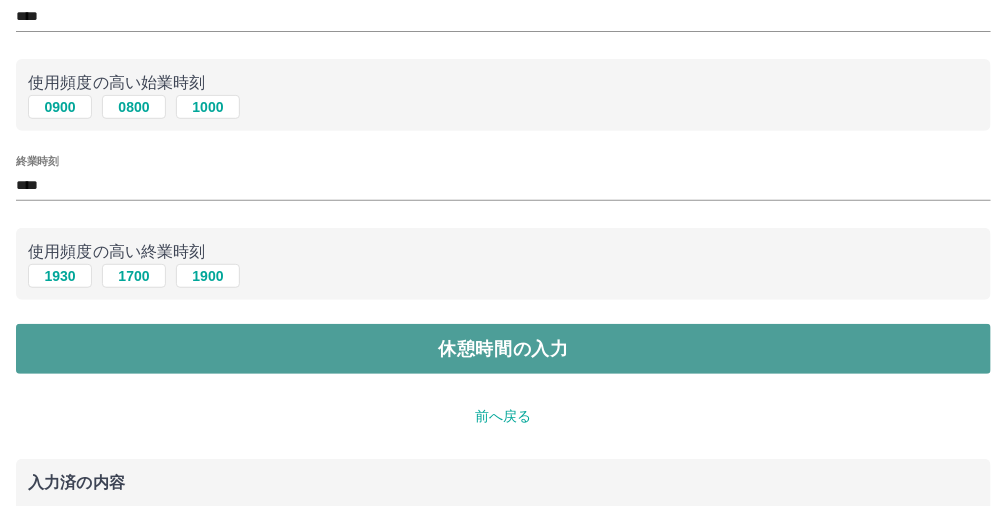 click on "休憩時間の入力" at bounding box center [503, 349] 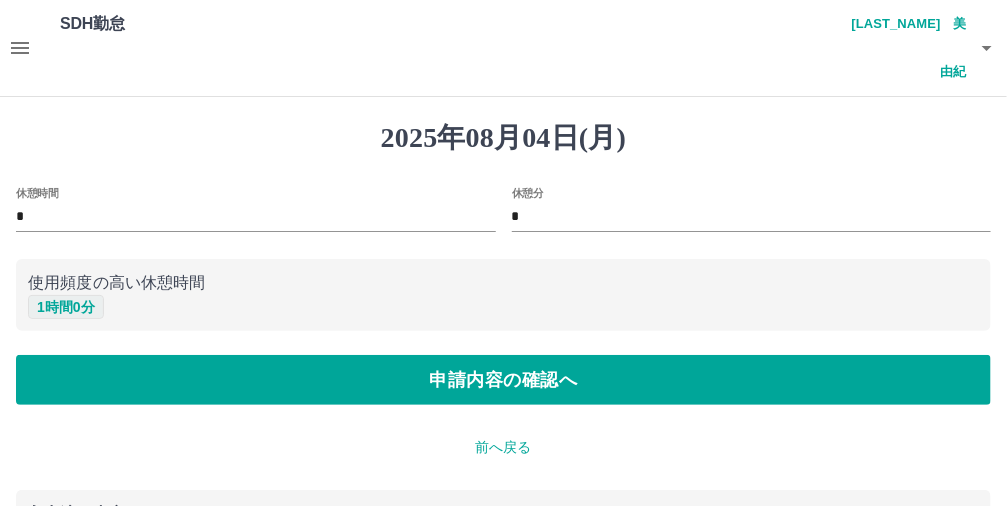 drag, startPoint x: 85, startPoint y: 258, endPoint x: 98, endPoint y: 261, distance: 13.341664 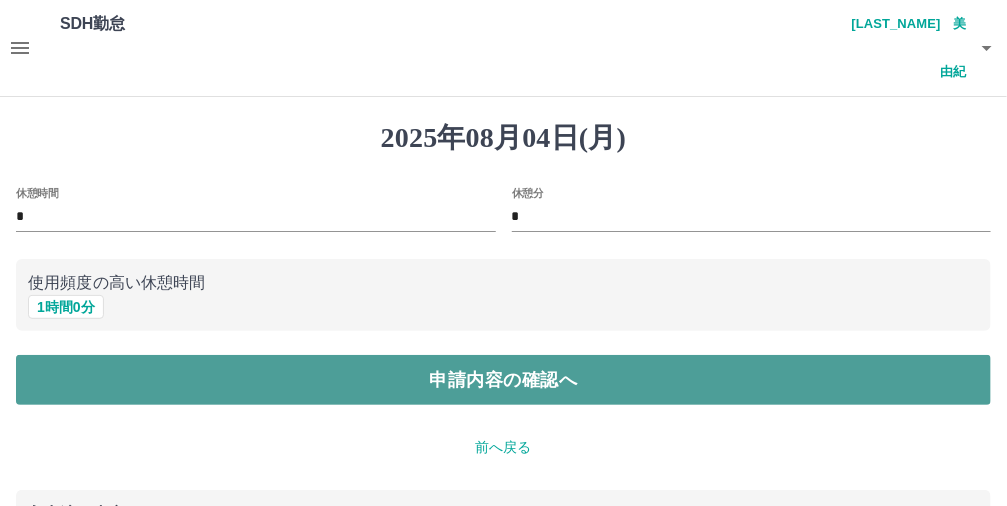 click on "申請内容の確認へ" at bounding box center (503, 380) 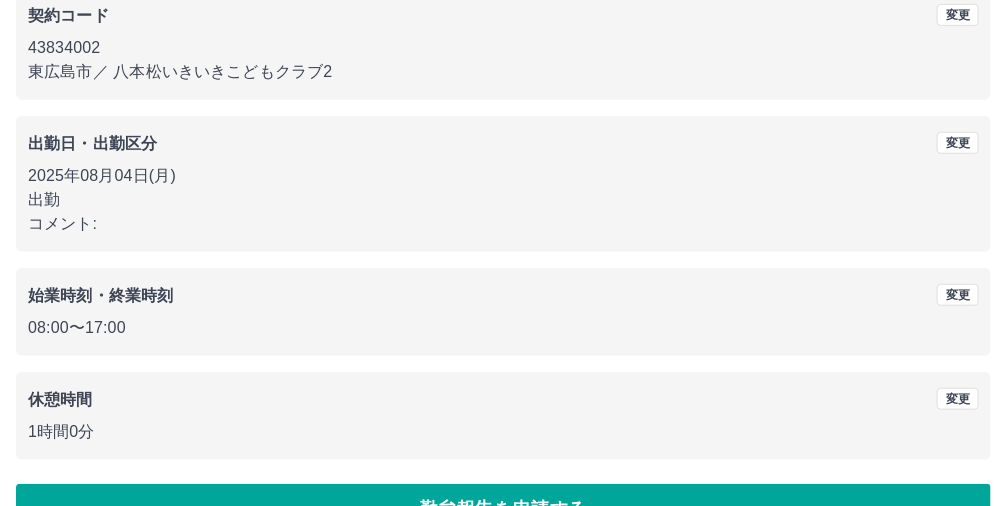 scroll, scrollTop: 242, scrollLeft: 0, axis: vertical 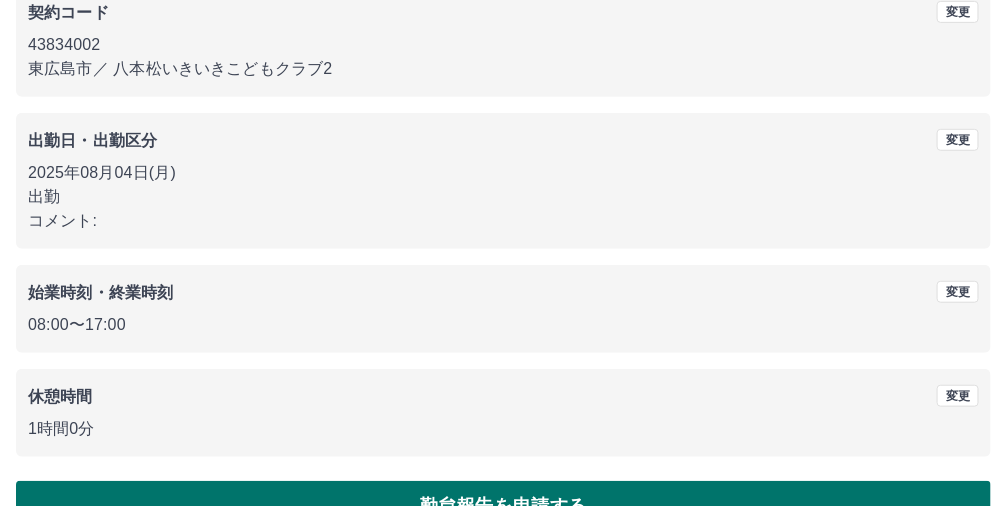 click on "勤怠報告を申請する" at bounding box center [503, 506] 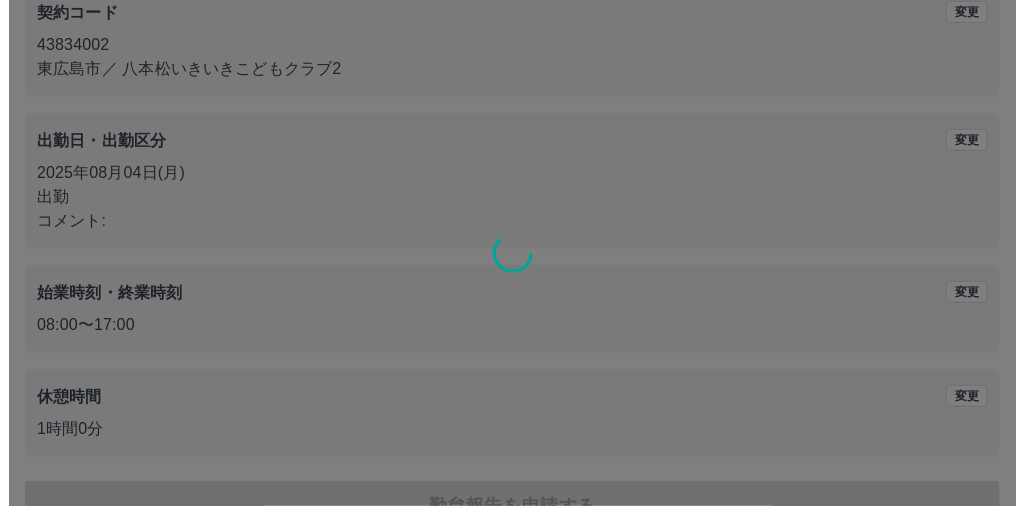 scroll, scrollTop: 0, scrollLeft: 0, axis: both 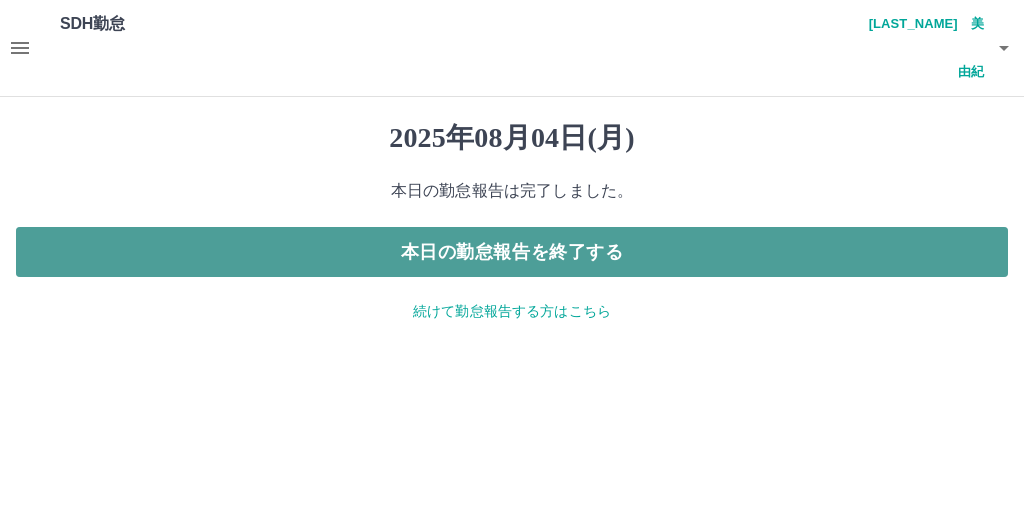 click on "本日の勤怠報告を終了する" at bounding box center (512, 252) 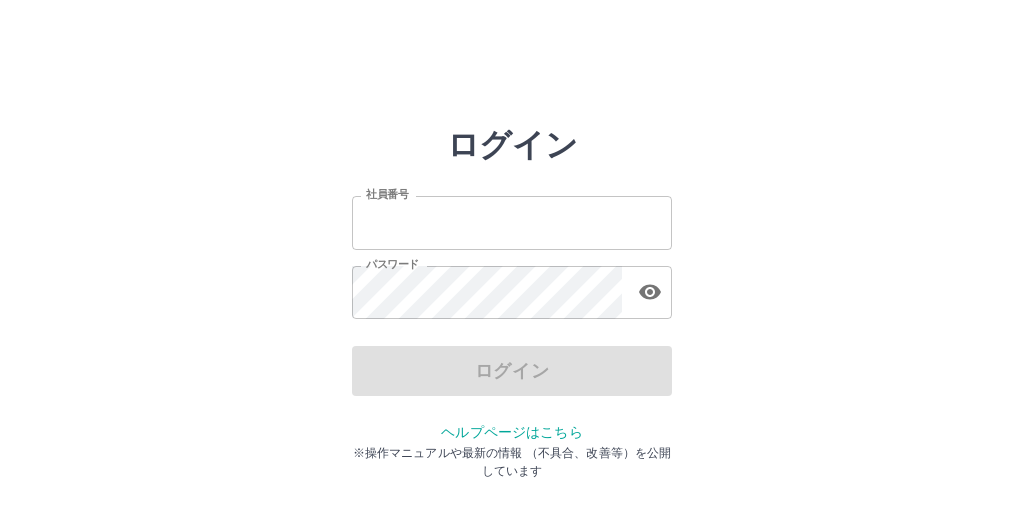 scroll, scrollTop: 0, scrollLeft: 0, axis: both 